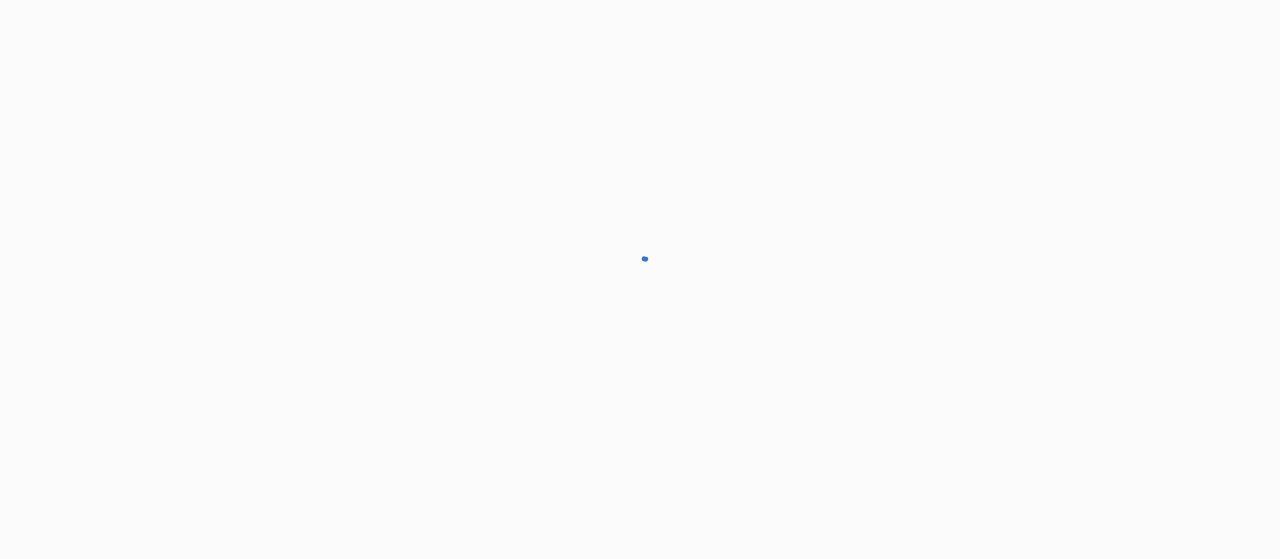 scroll, scrollTop: 0, scrollLeft: 0, axis: both 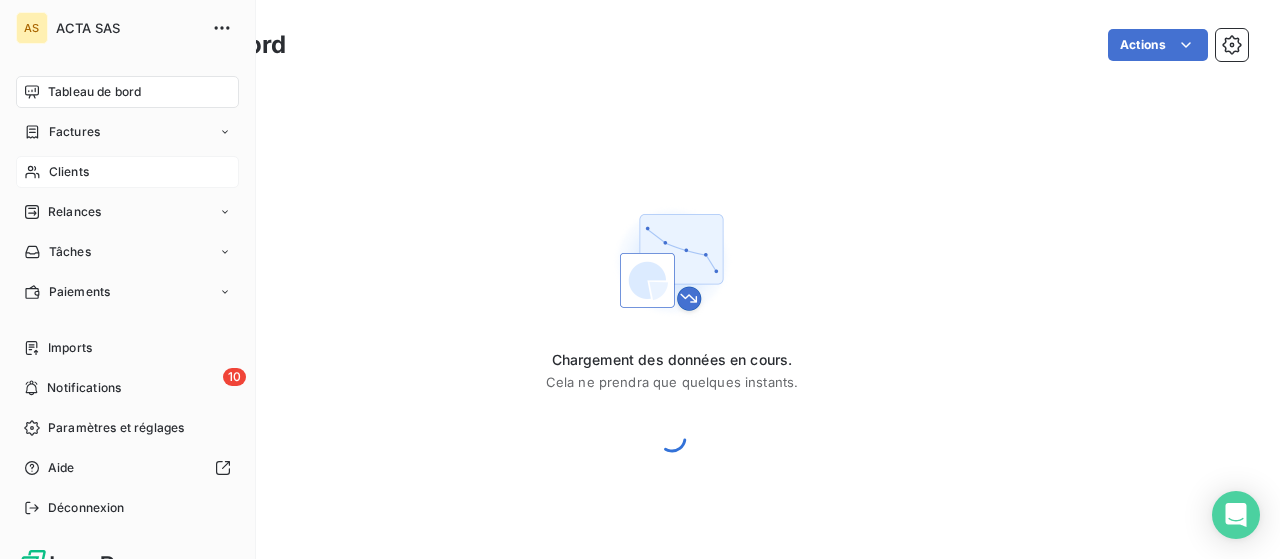 click on "Clients" at bounding box center [69, 172] 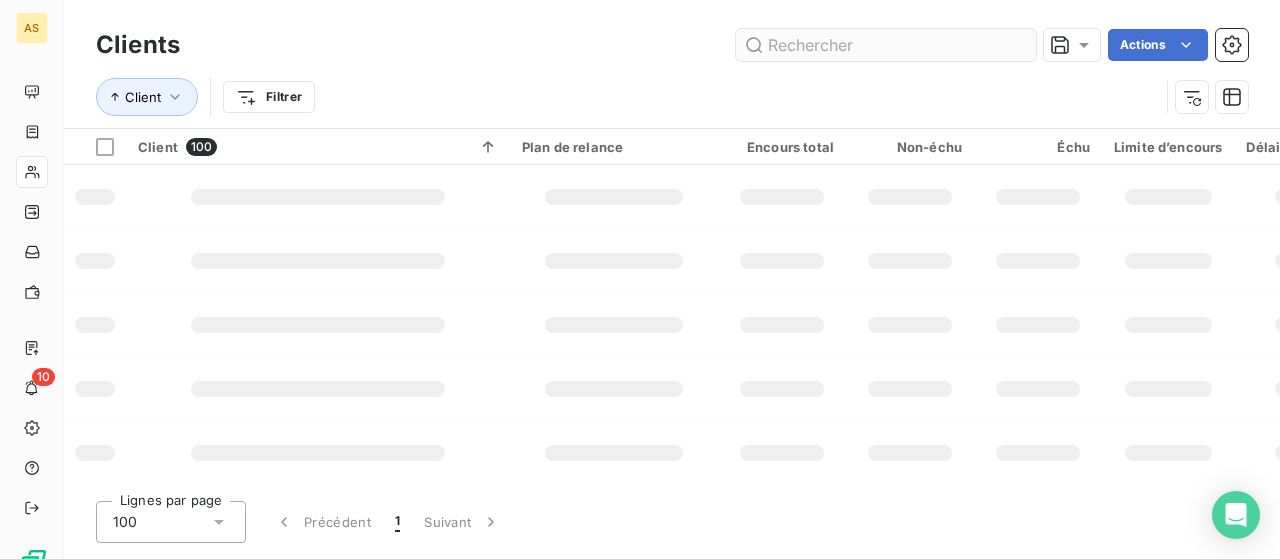 click at bounding box center [886, 45] 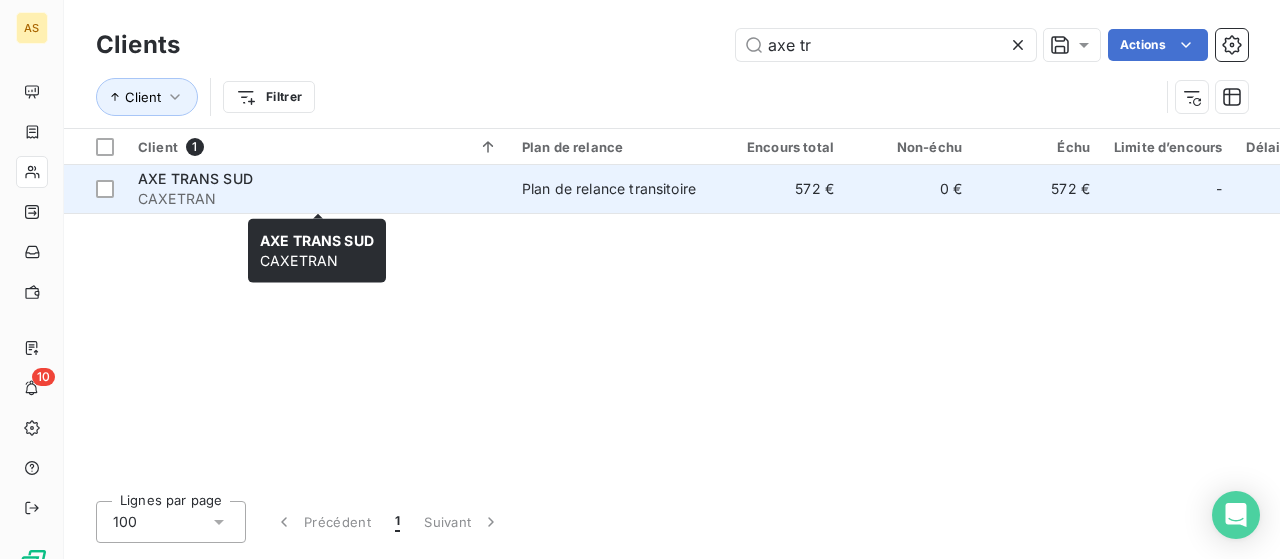 type on "axe tr" 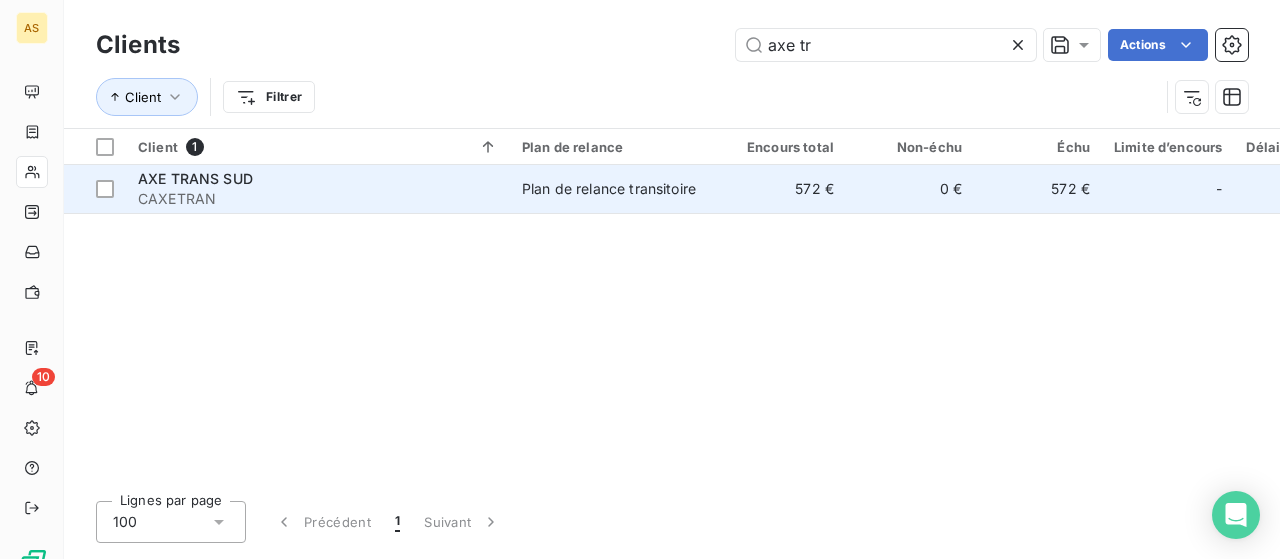 click on "AXE TRANS SUD" at bounding box center (195, 178) 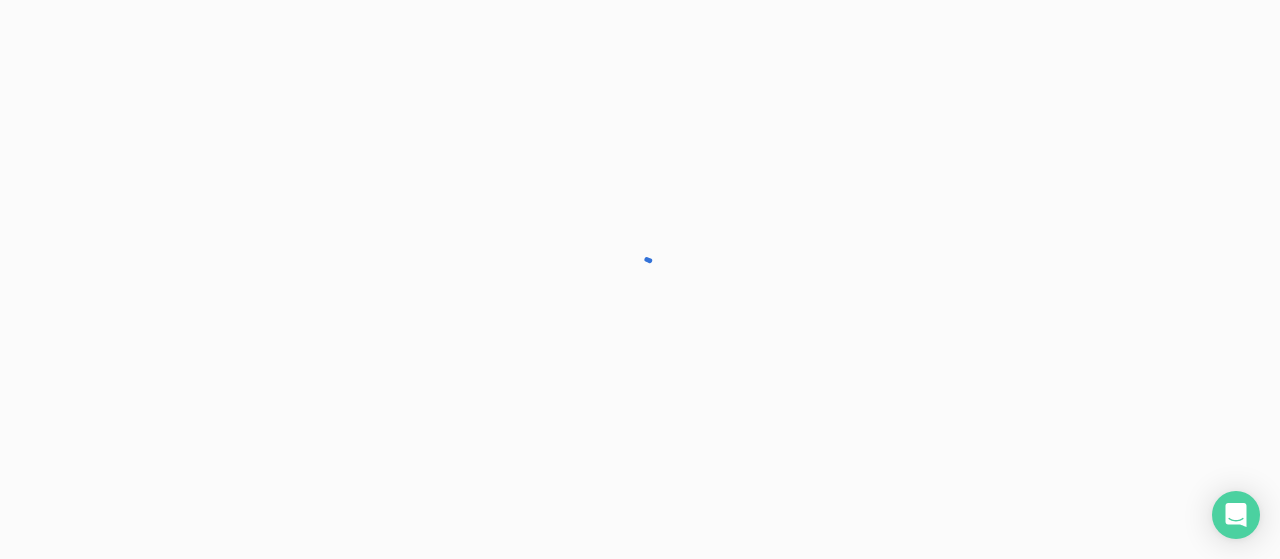 scroll, scrollTop: 0, scrollLeft: 0, axis: both 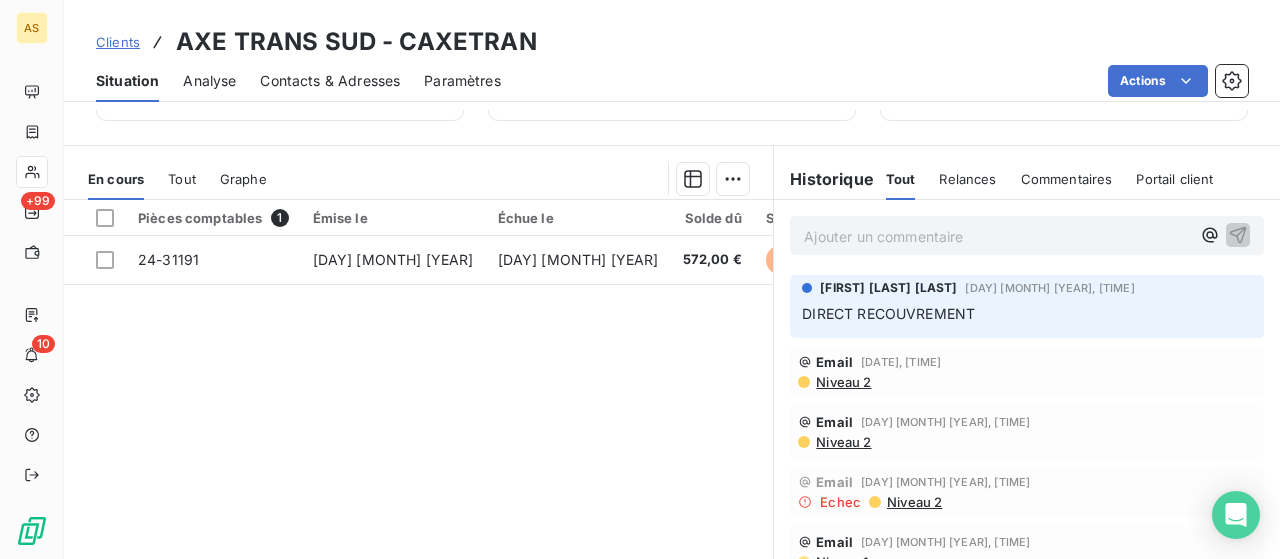 click on "Tout" at bounding box center (182, 179) 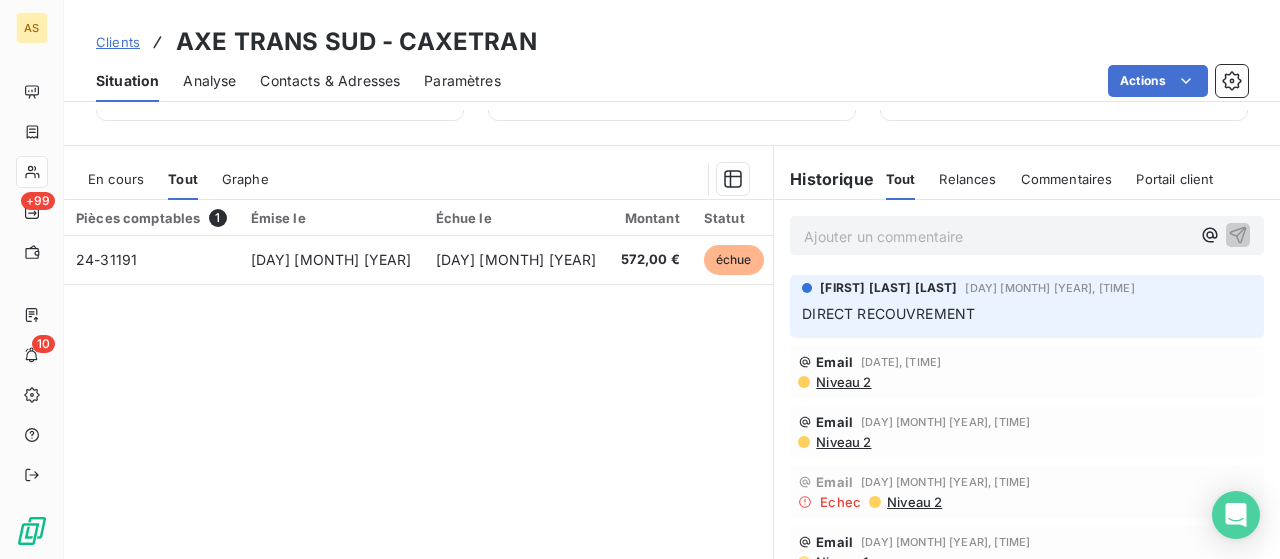 click on "En cours" at bounding box center (116, 179) 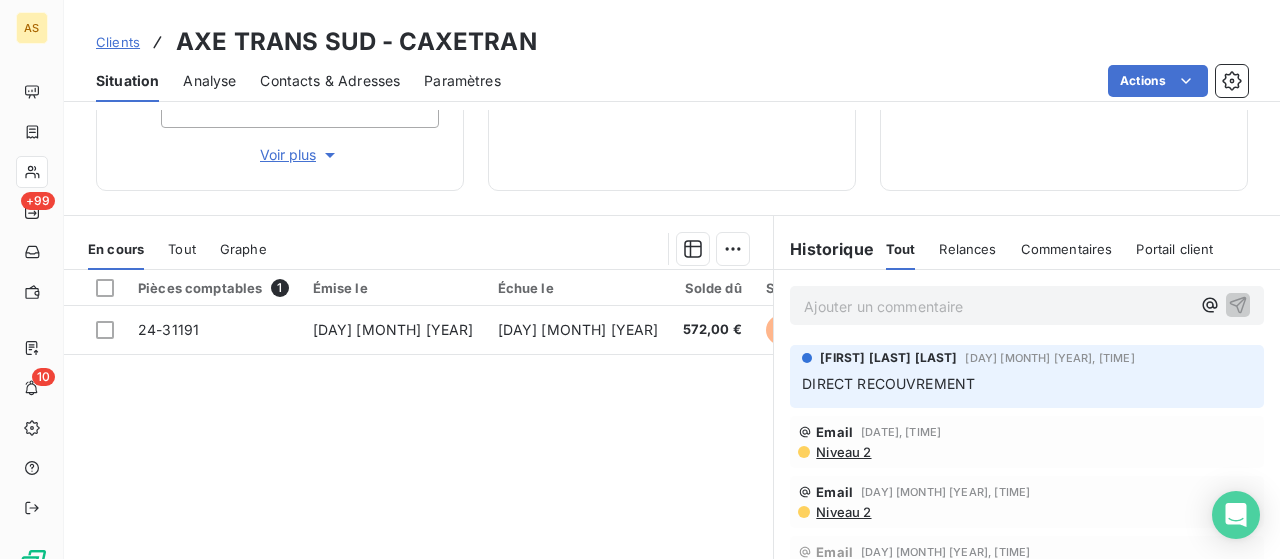 scroll, scrollTop: 400, scrollLeft: 0, axis: vertical 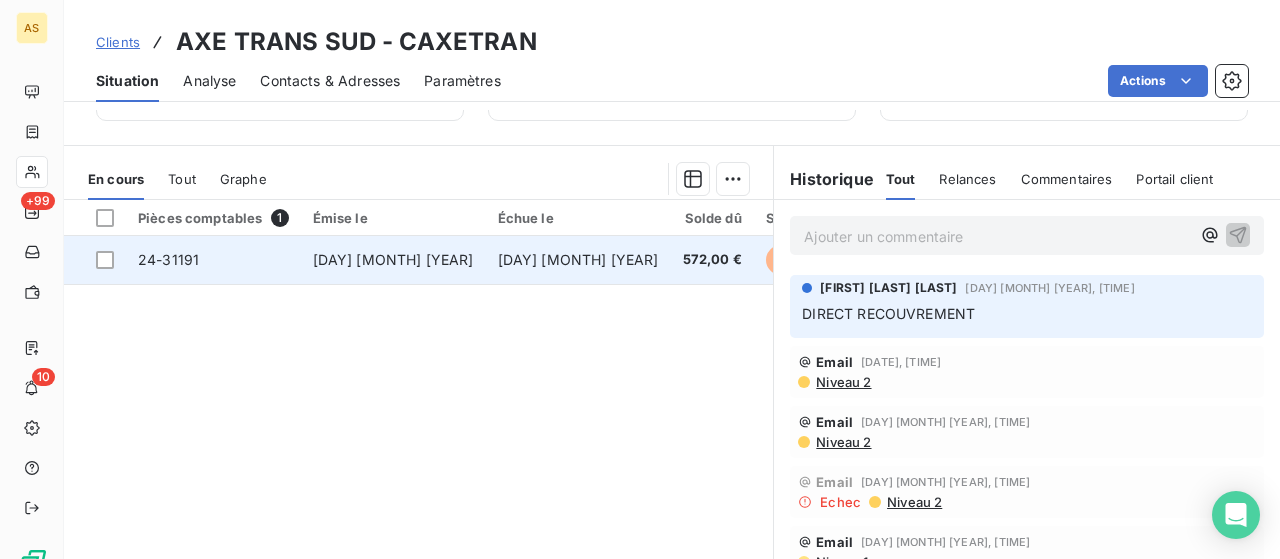 click on "[DAY] [MONTH] [YEAR]" at bounding box center [393, 259] 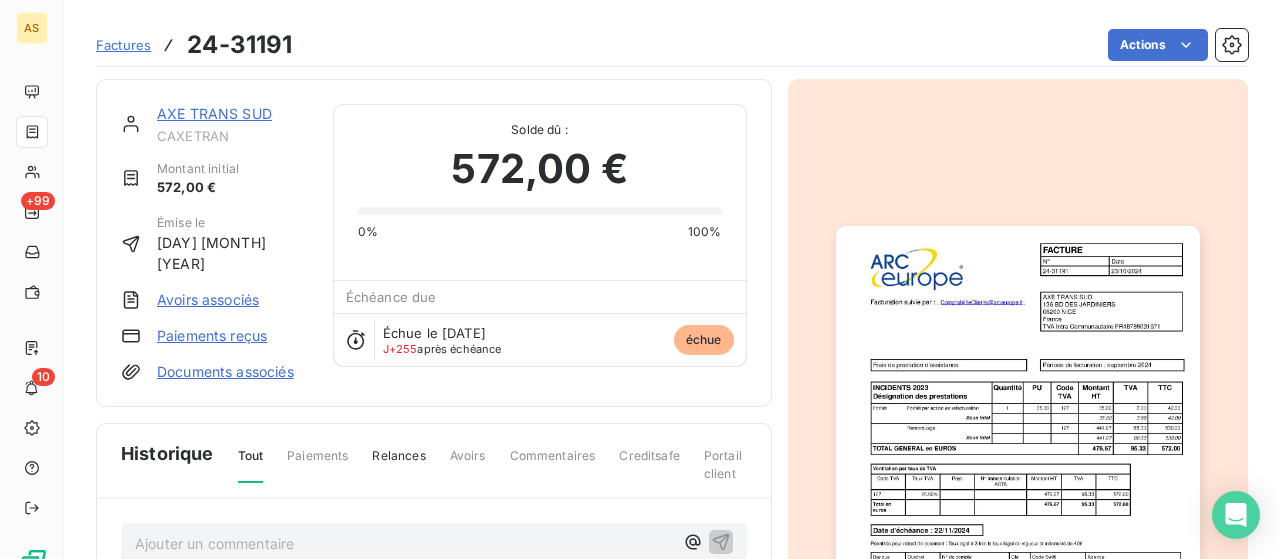 scroll, scrollTop: 100, scrollLeft: 0, axis: vertical 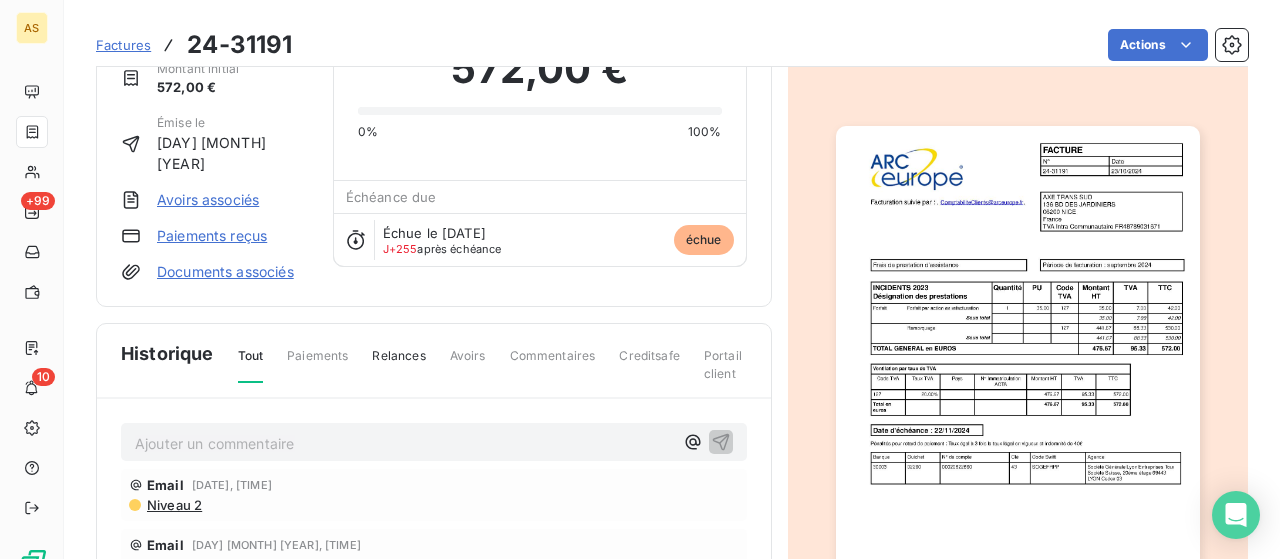 click at bounding box center [1018, 383] 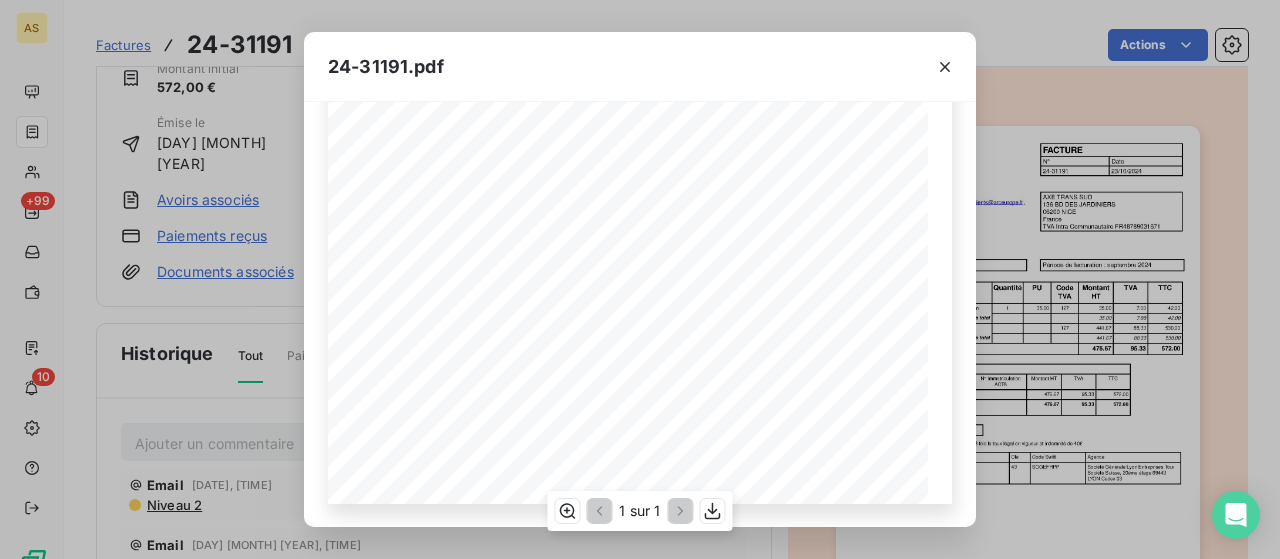 scroll, scrollTop: 0, scrollLeft: 0, axis: both 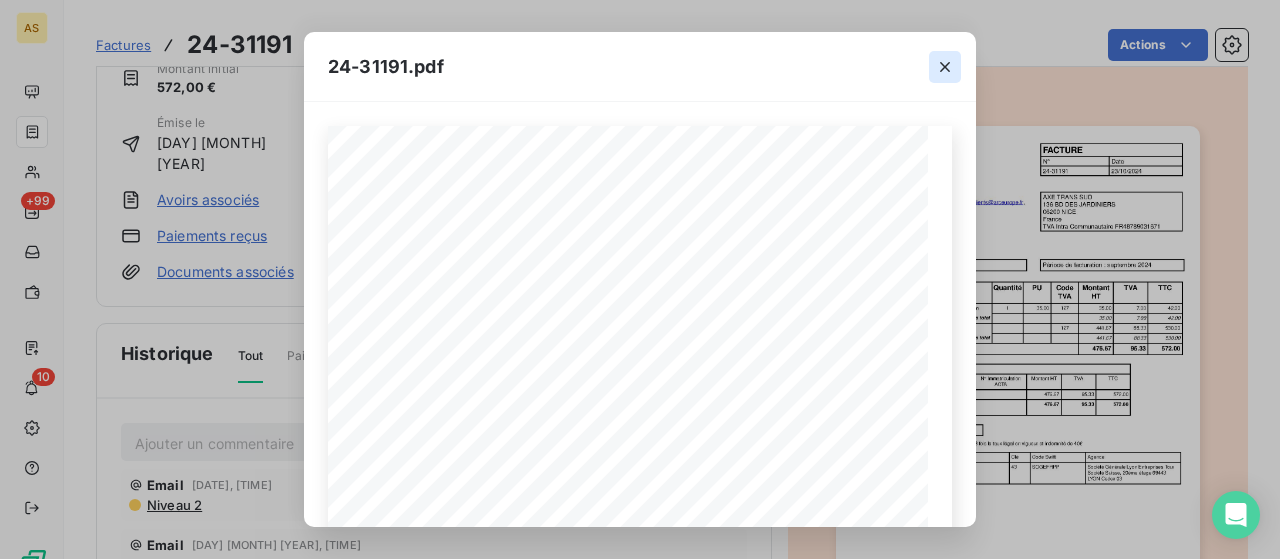 click at bounding box center [945, 67] 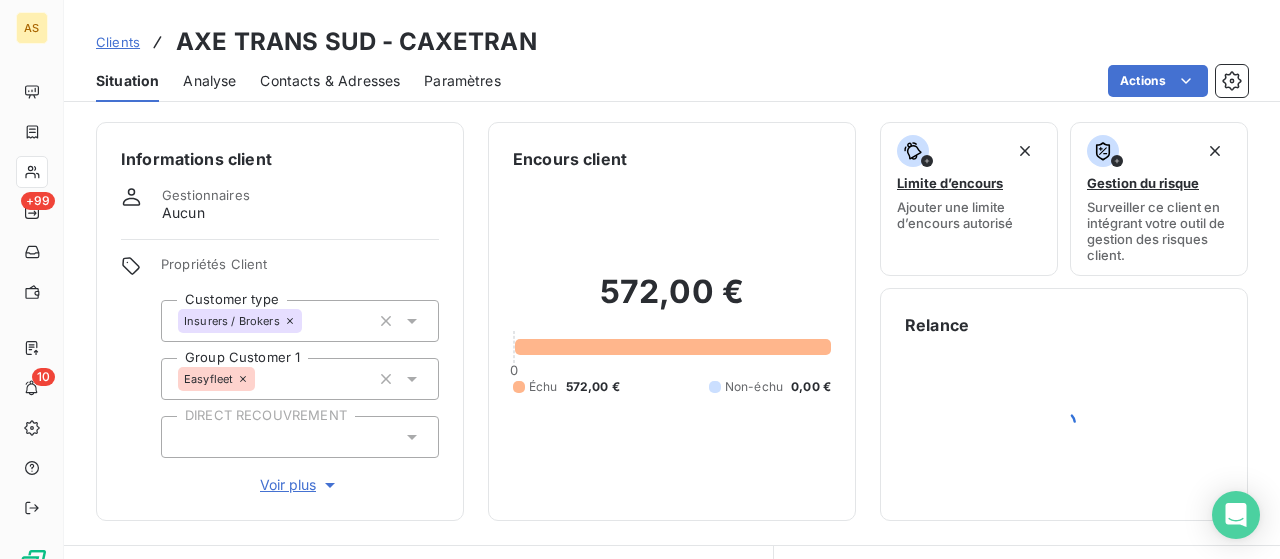 scroll, scrollTop: 300, scrollLeft: 0, axis: vertical 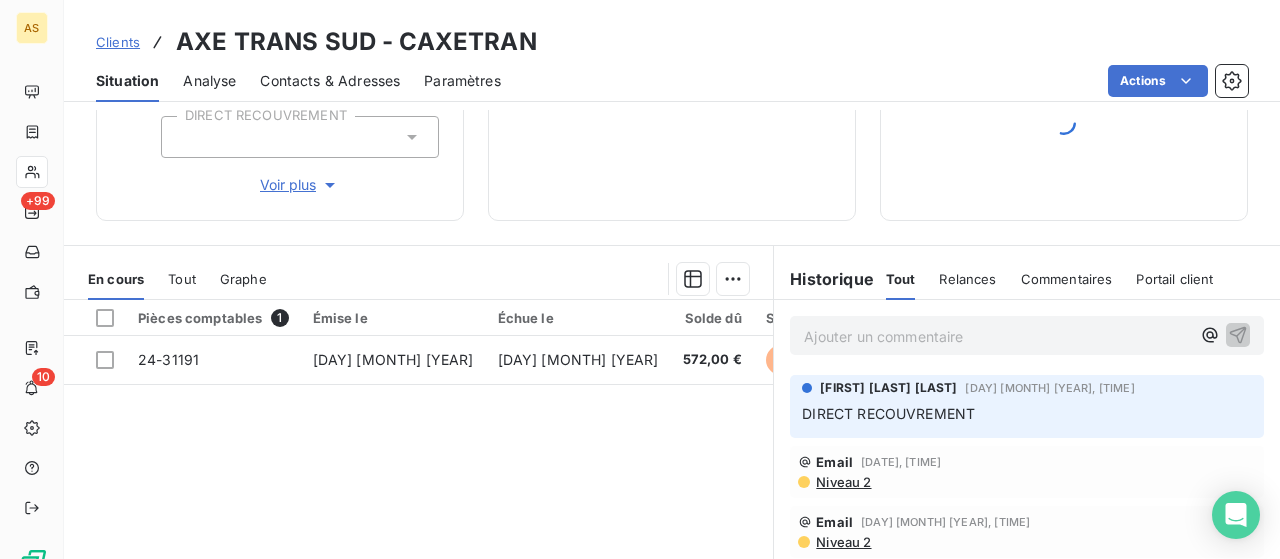 click on "Tout" at bounding box center (182, 279) 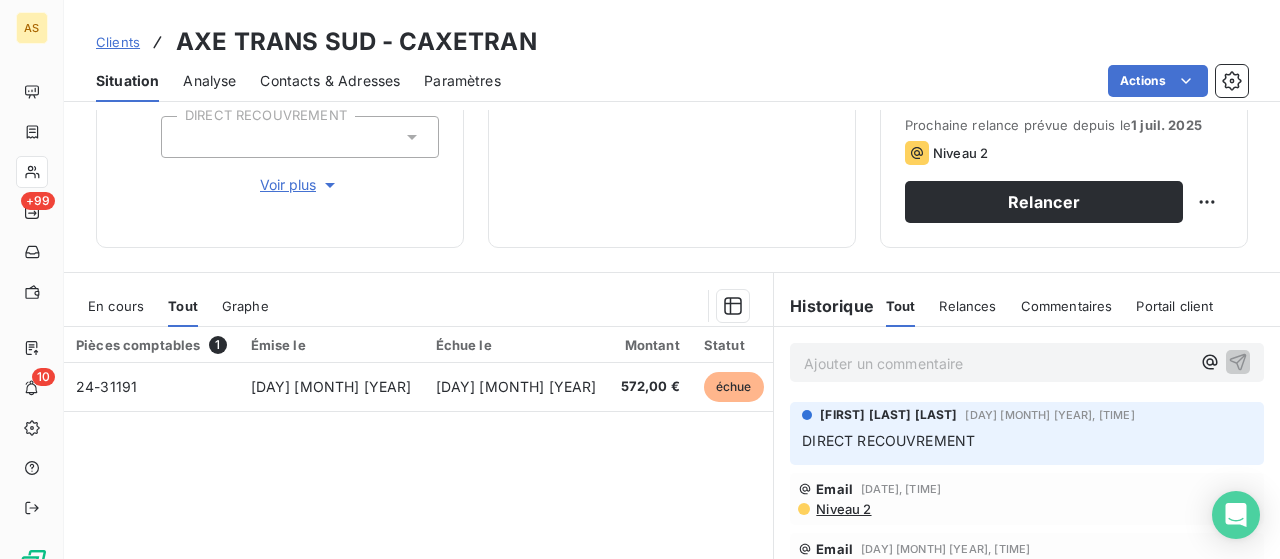 click on "En cours" at bounding box center [116, 306] 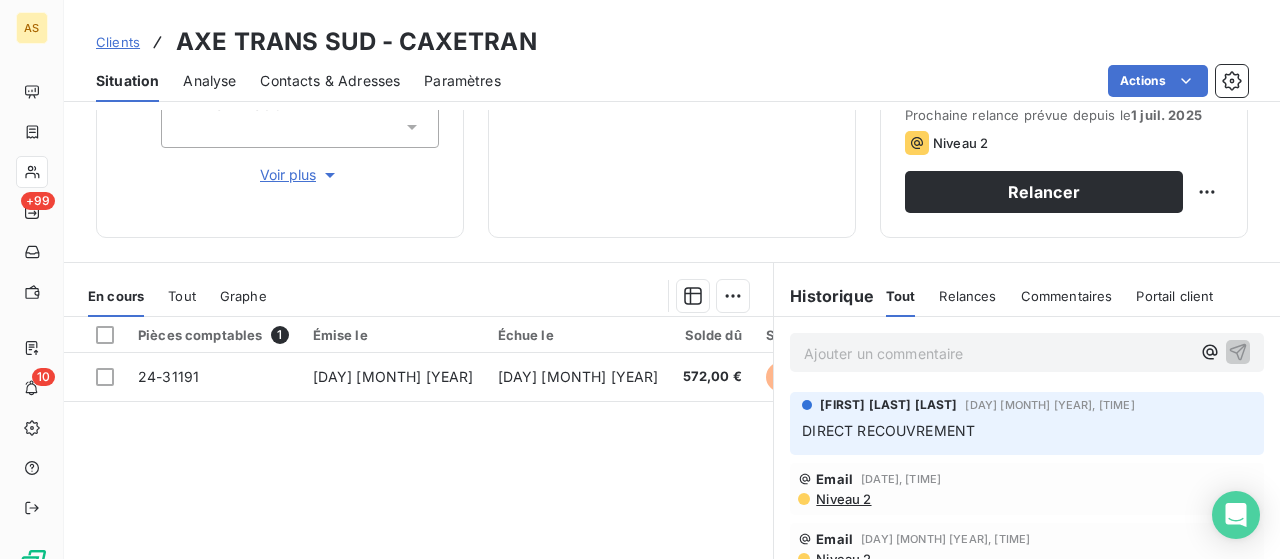 scroll, scrollTop: 300, scrollLeft: 0, axis: vertical 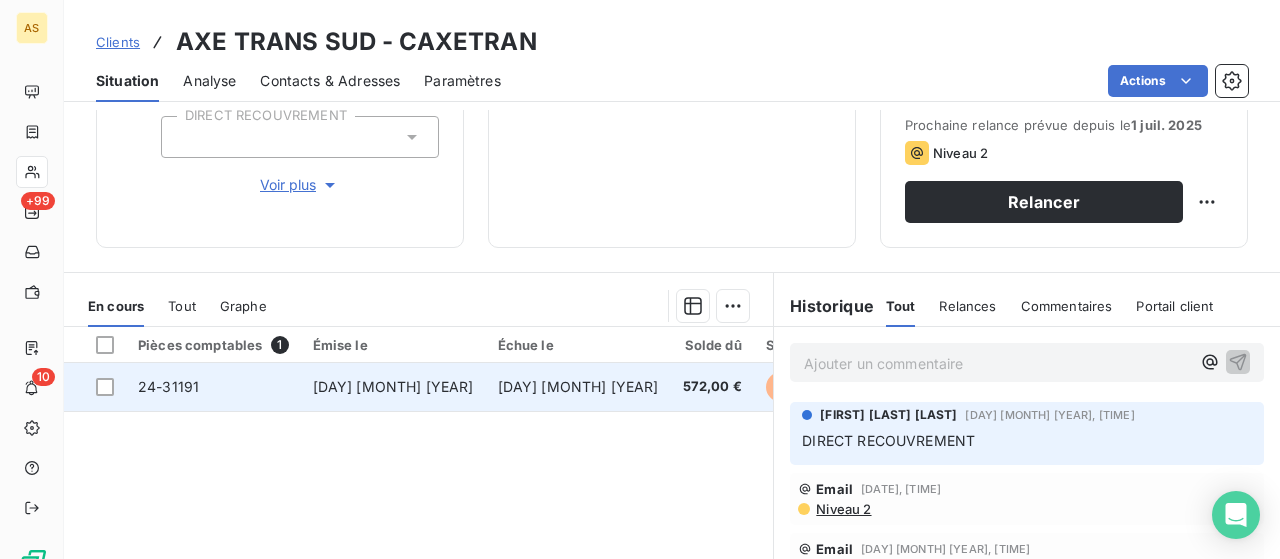 click on "[DAY] [MONTH] [YEAR]" at bounding box center (393, 386) 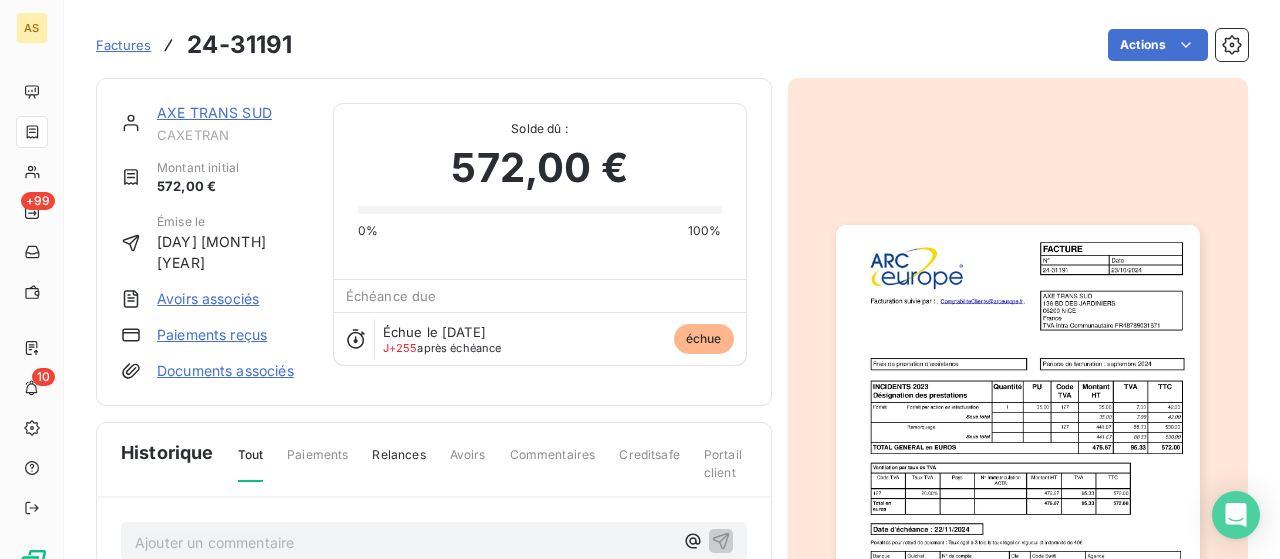 click at bounding box center (1018, 482) 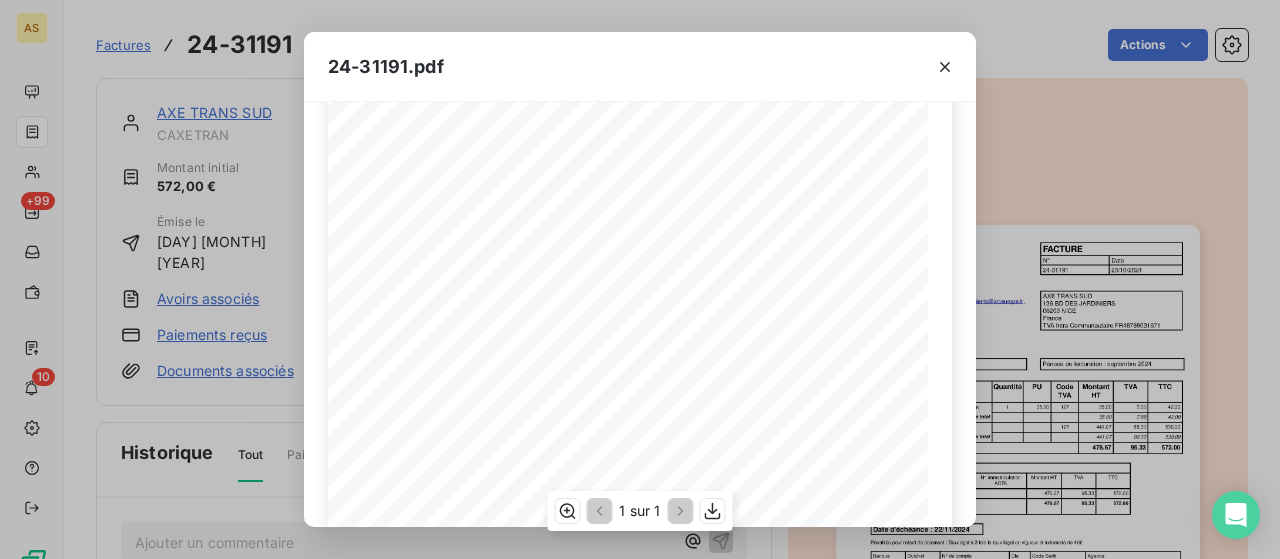 scroll, scrollTop: 400, scrollLeft: 0, axis: vertical 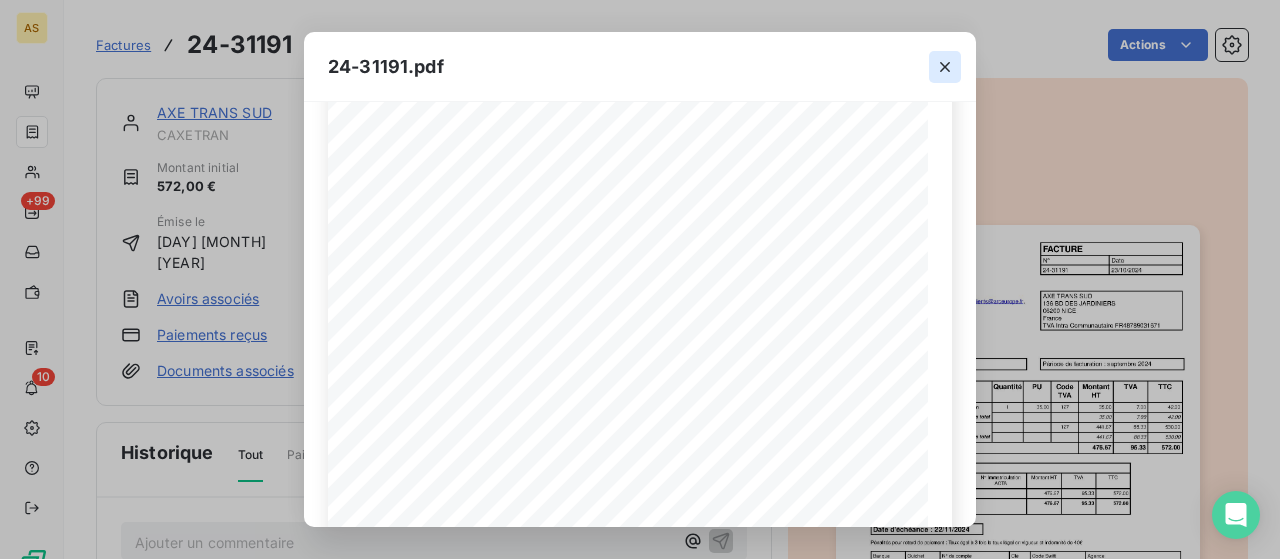 click 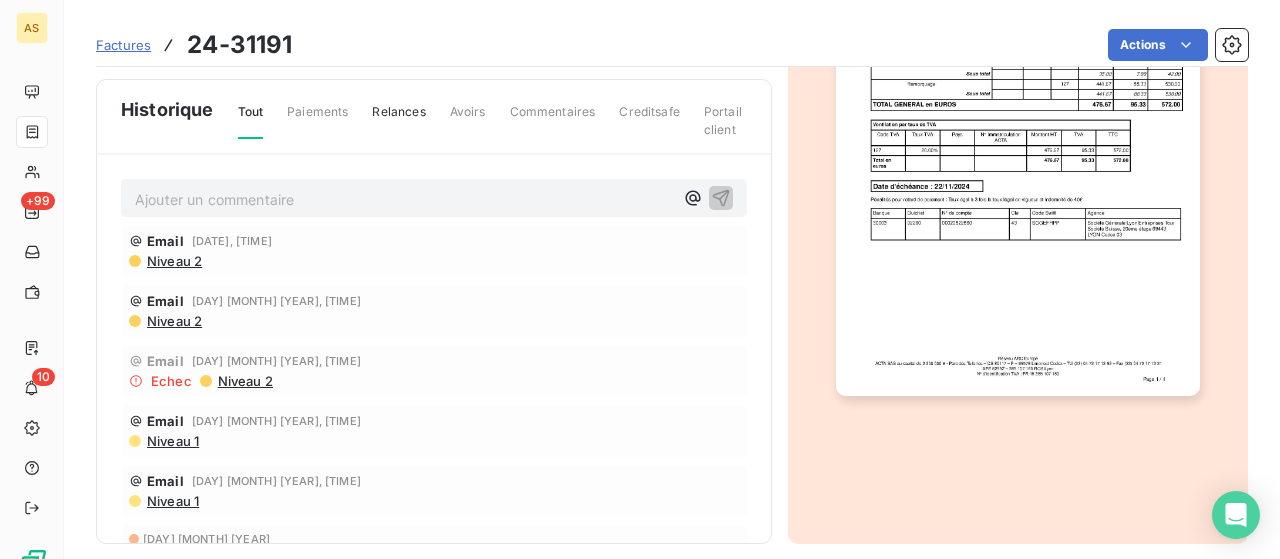 scroll, scrollTop: 0, scrollLeft: 0, axis: both 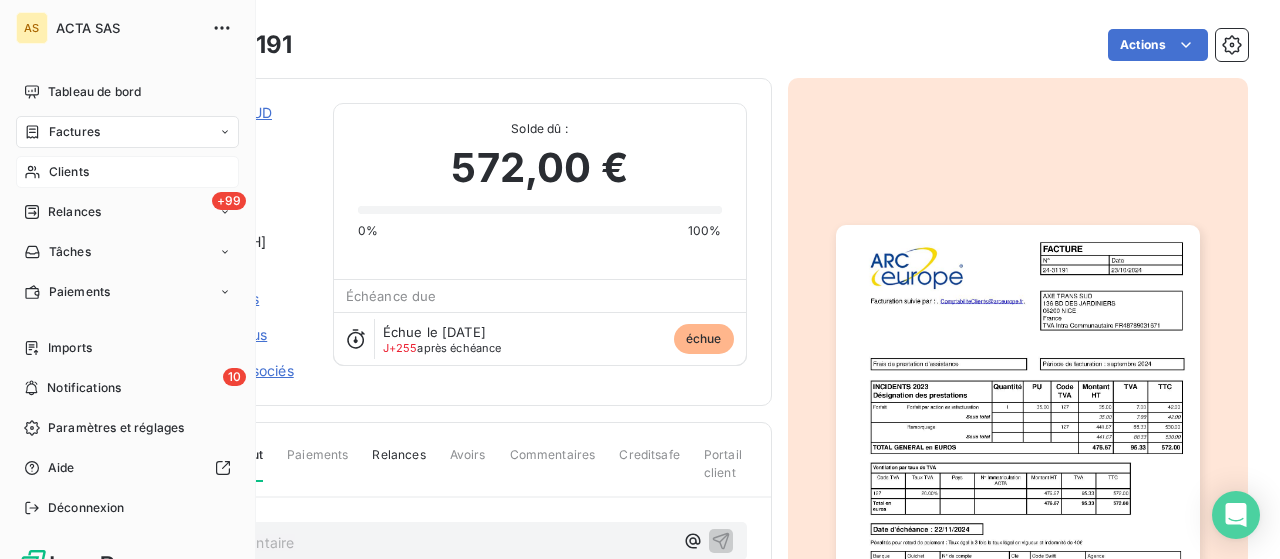 click on "Clients" at bounding box center (127, 172) 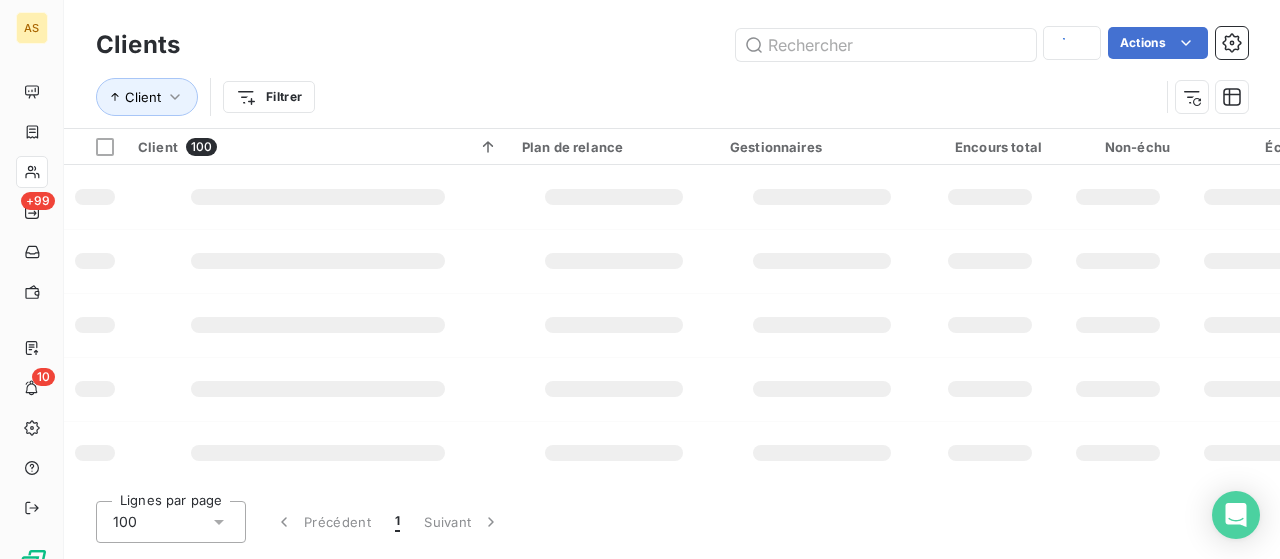 type on "axe tr" 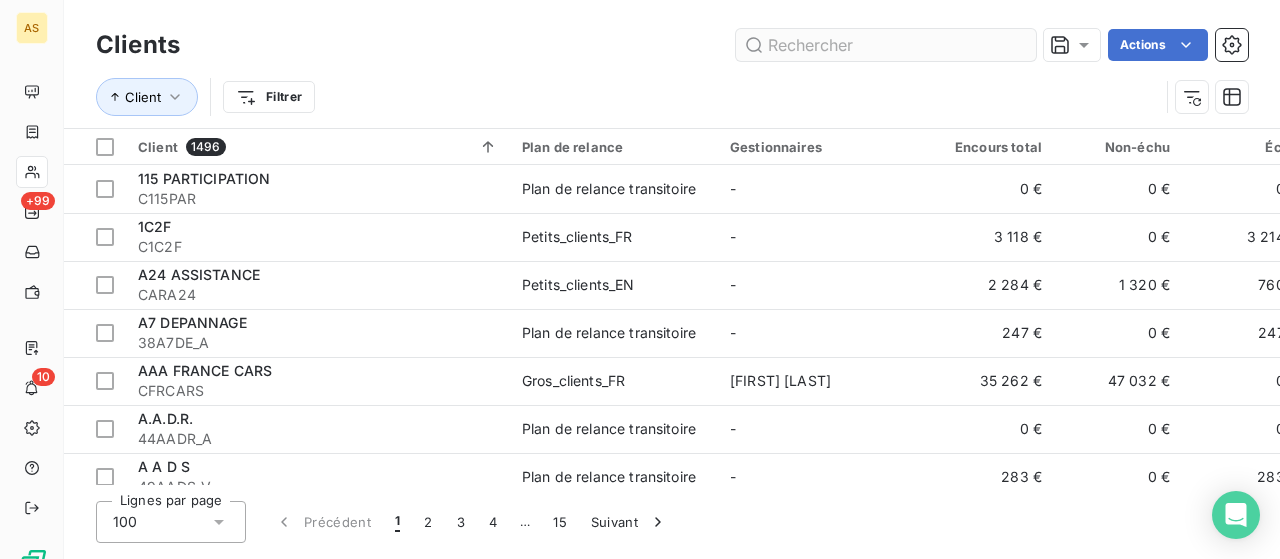 click at bounding box center (886, 45) 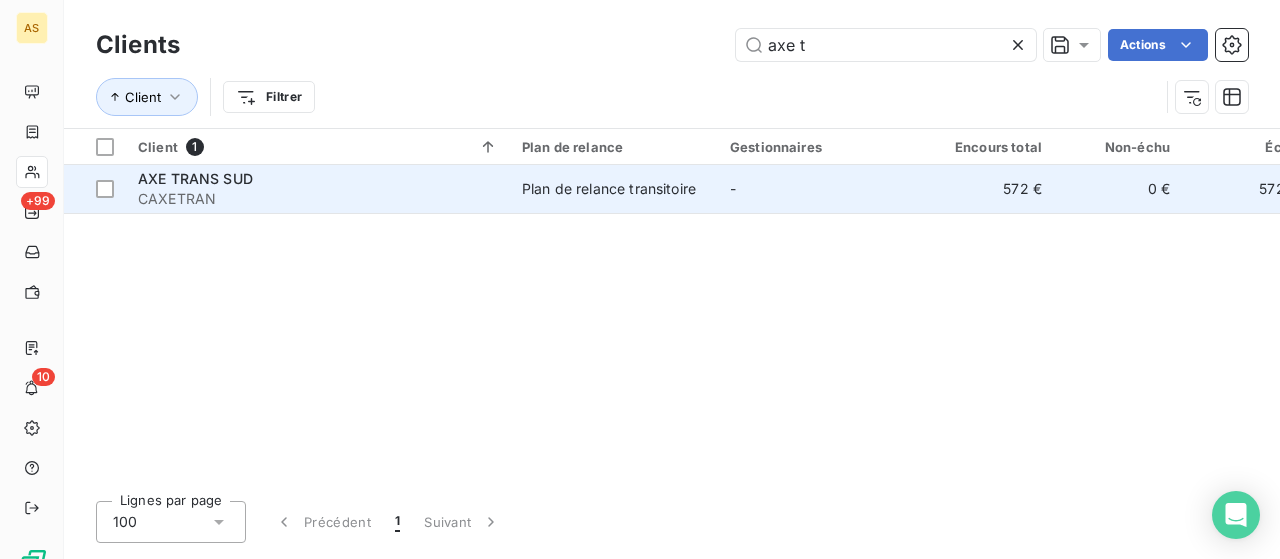 type on "axe t" 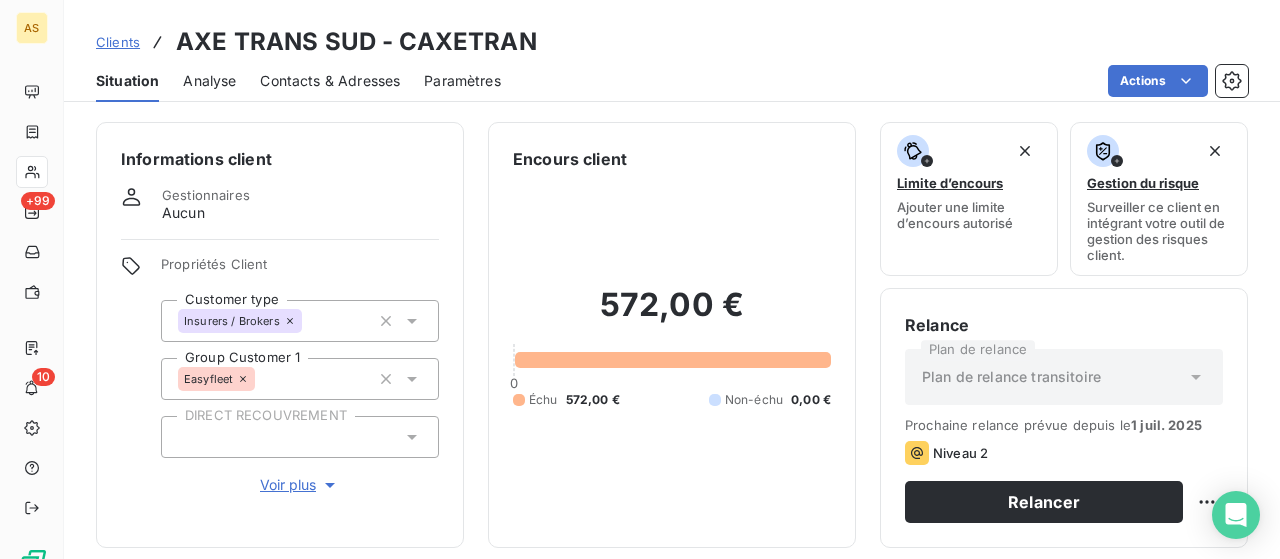 click on "Contacts & Adresses" at bounding box center (330, 81) 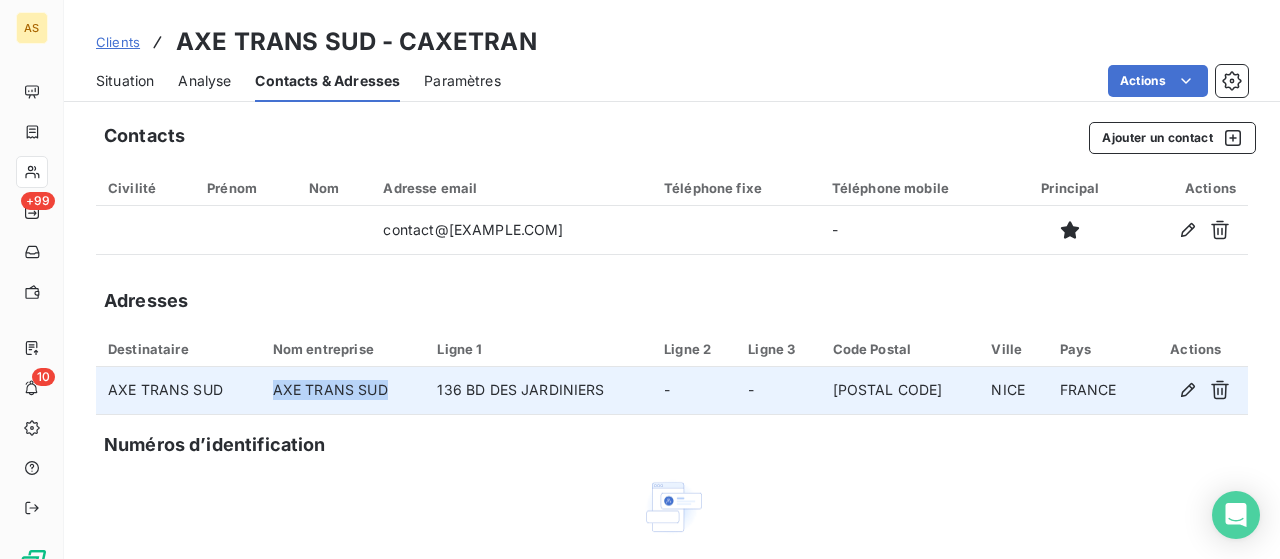 drag, startPoint x: 401, startPoint y: 381, endPoint x: 280, endPoint y: 384, distance: 121.037186 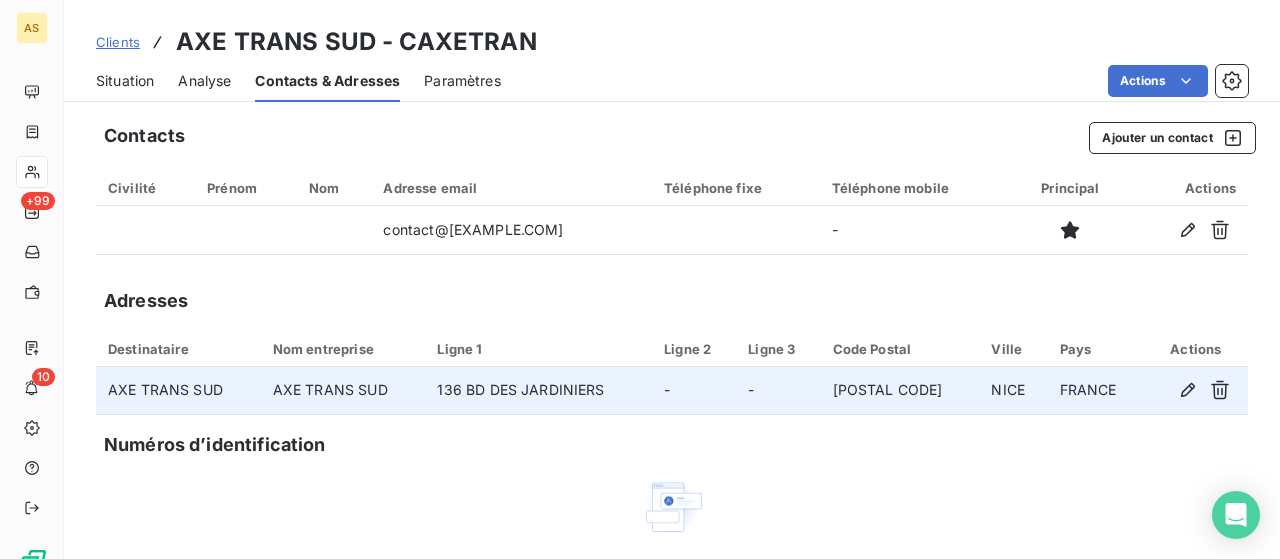 click on "136 BD DES JARDINIERS" at bounding box center (538, 391) 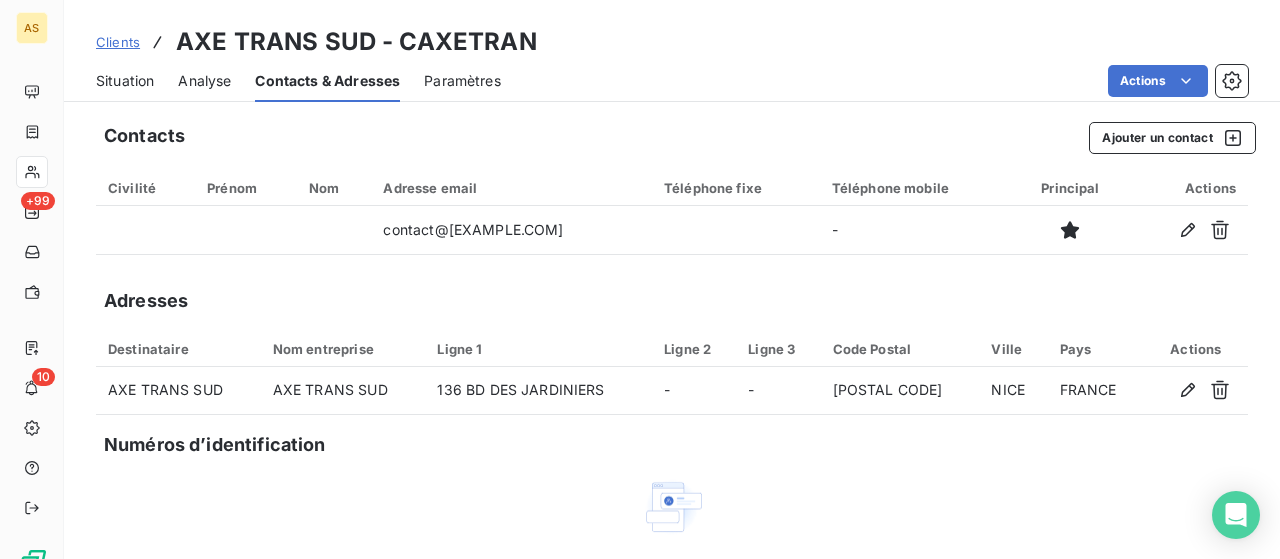 click on "Clients" at bounding box center [118, 42] 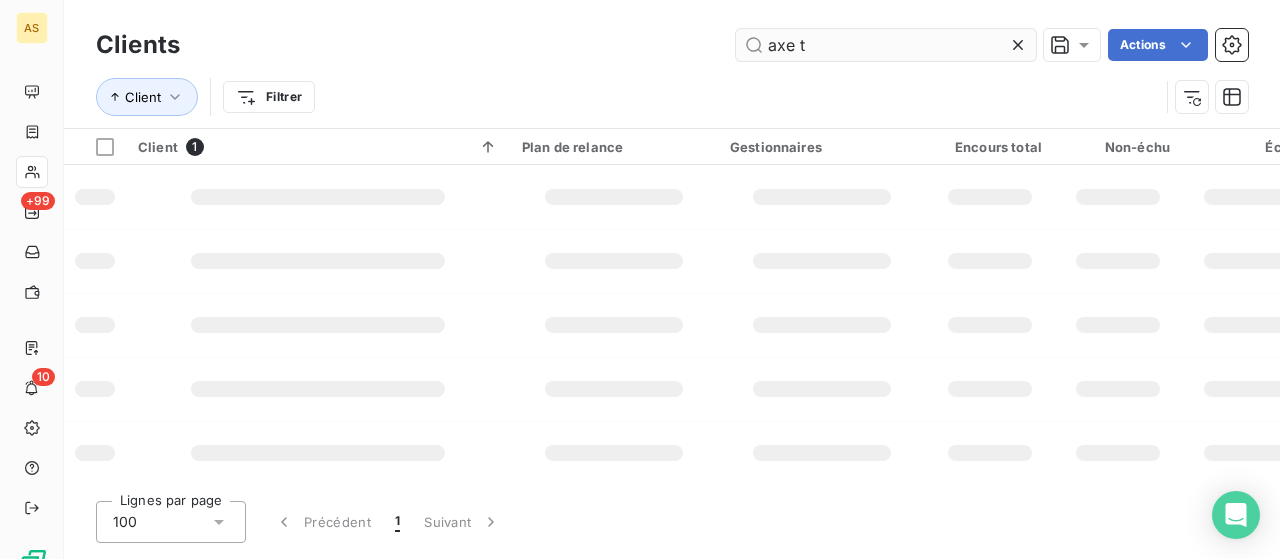 drag, startPoint x: 817, startPoint y: 47, endPoint x: 740, endPoint y: 43, distance: 77.10383 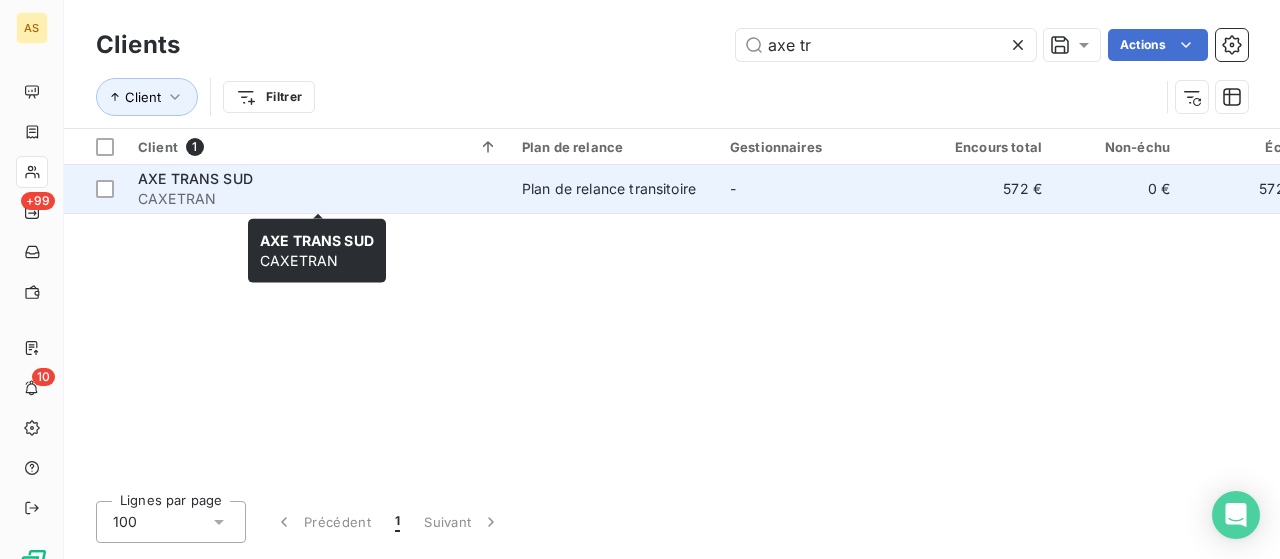 type on "axe tr" 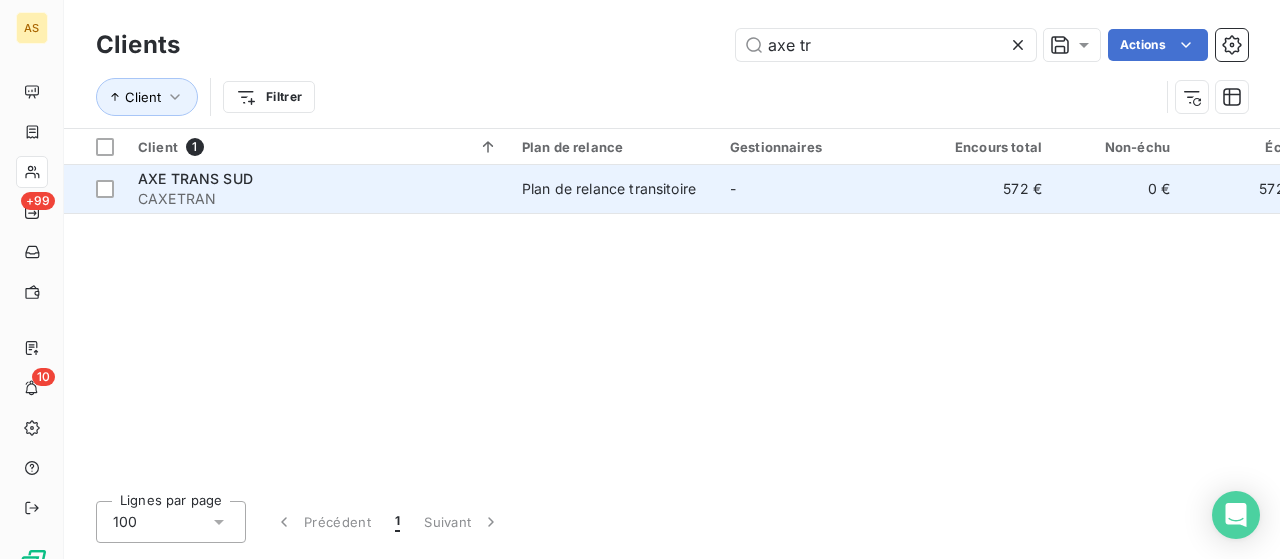 click on "AXE TRANS SUD" at bounding box center (195, 178) 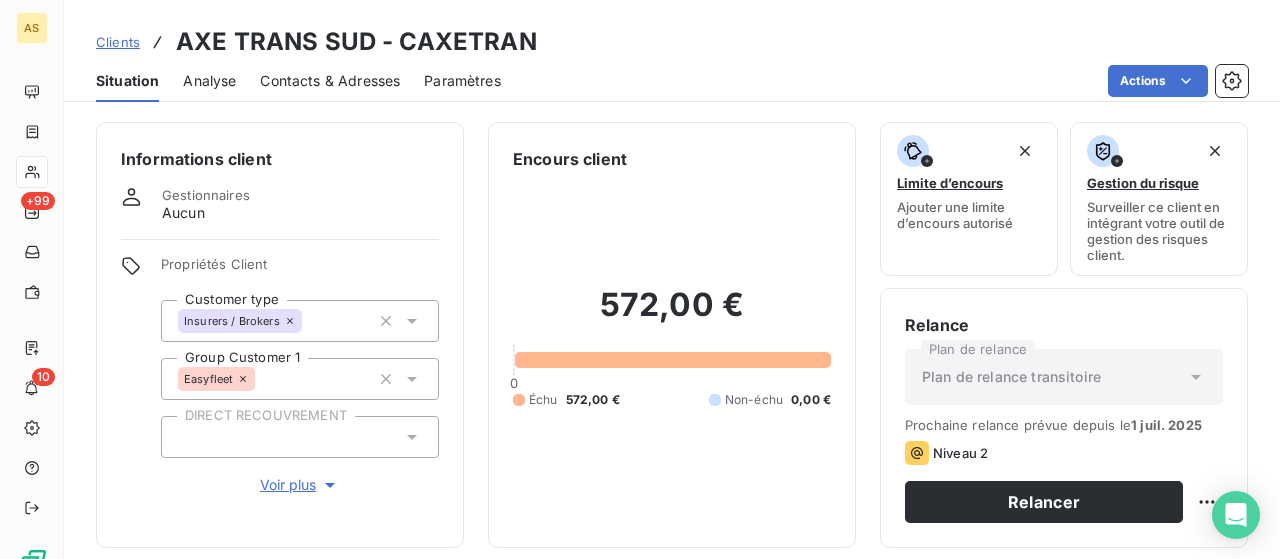 click on "Contacts & Adresses" at bounding box center [330, 81] 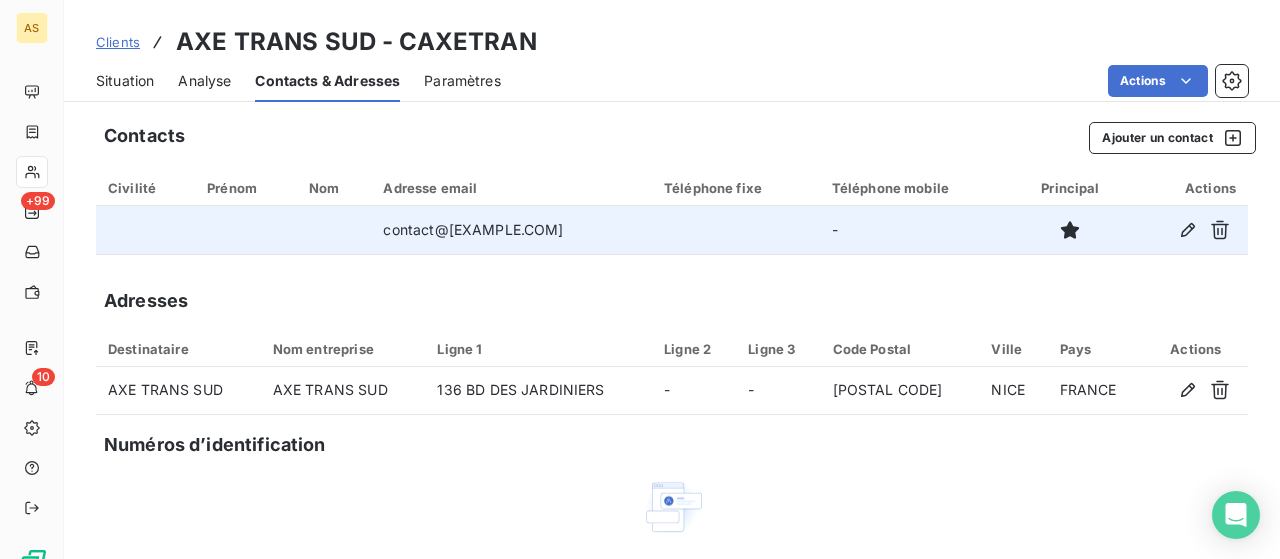 drag, startPoint x: 606, startPoint y: 225, endPoint x: 435, endPoint y: 227, distance: 171.01169 